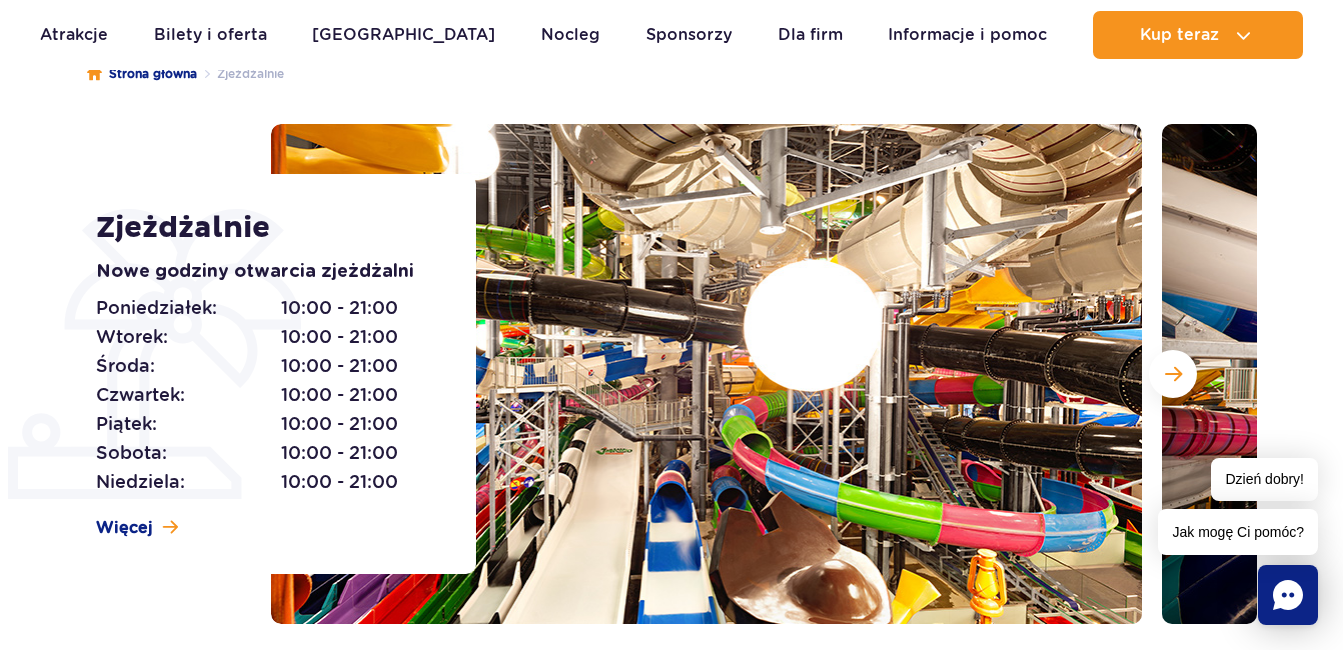 scroll, scrollTop: 256, scrollLeft: 0, axis: vertical 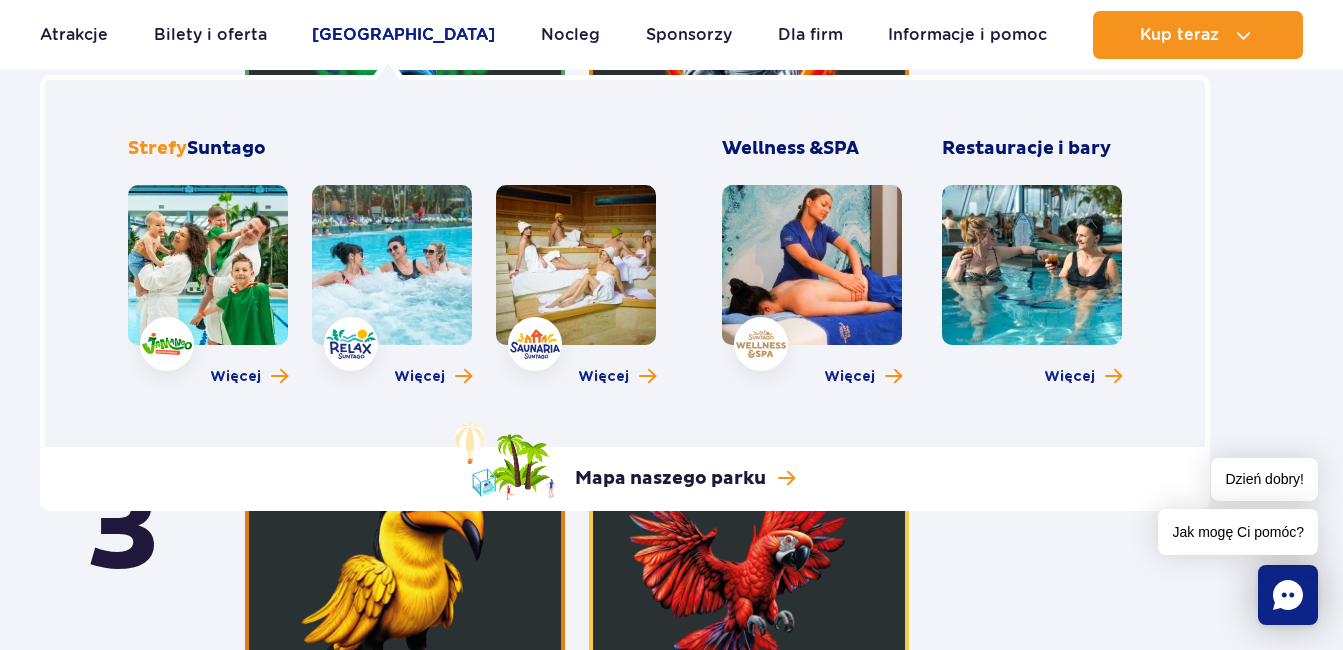 click on "[GEOGRAPHIC_DATA]" at bounding box center [403, 35] 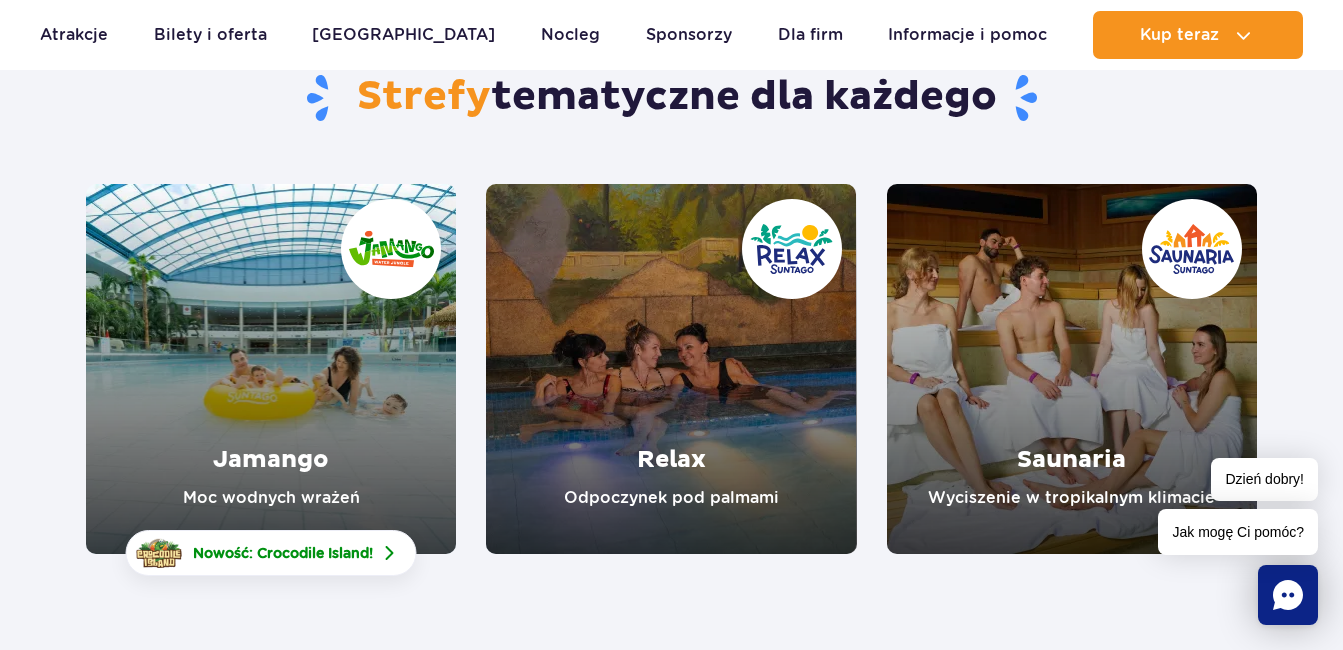 click at bounding box center (271, 369) 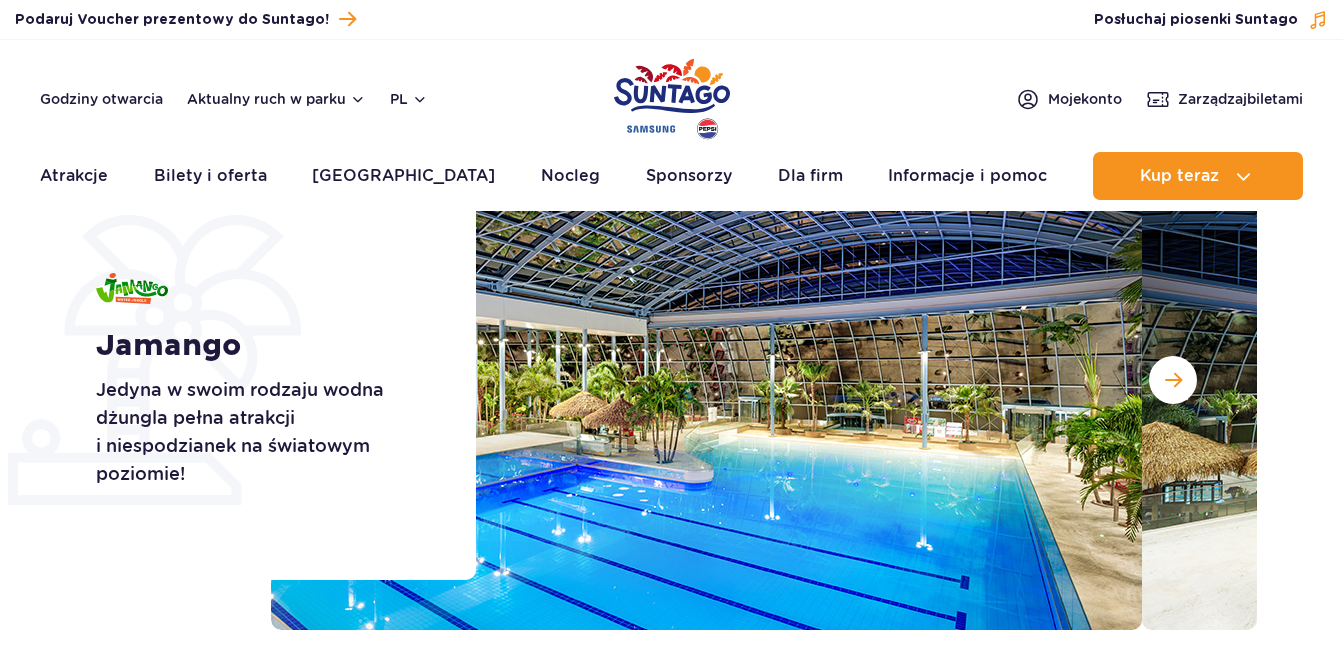 scroll, scrollTop: 200, scrollLeft: 0, axis: vertical 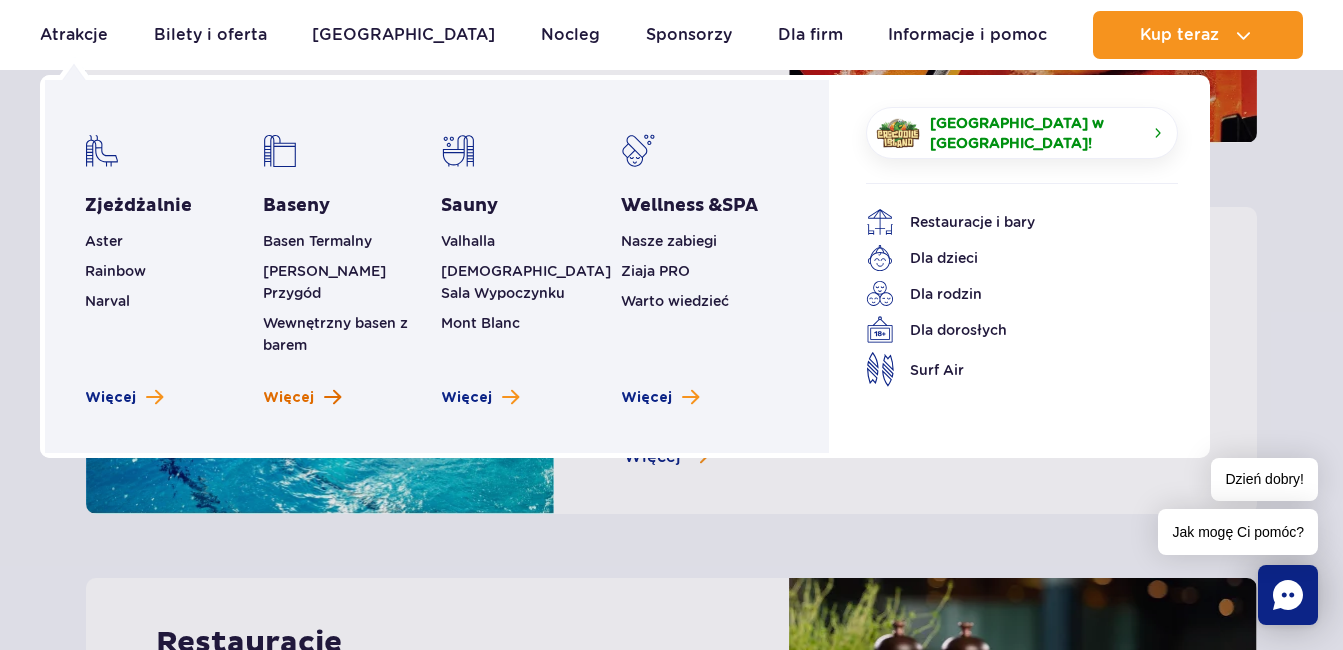 click on "Więcej" at bounding box center (288, 398) 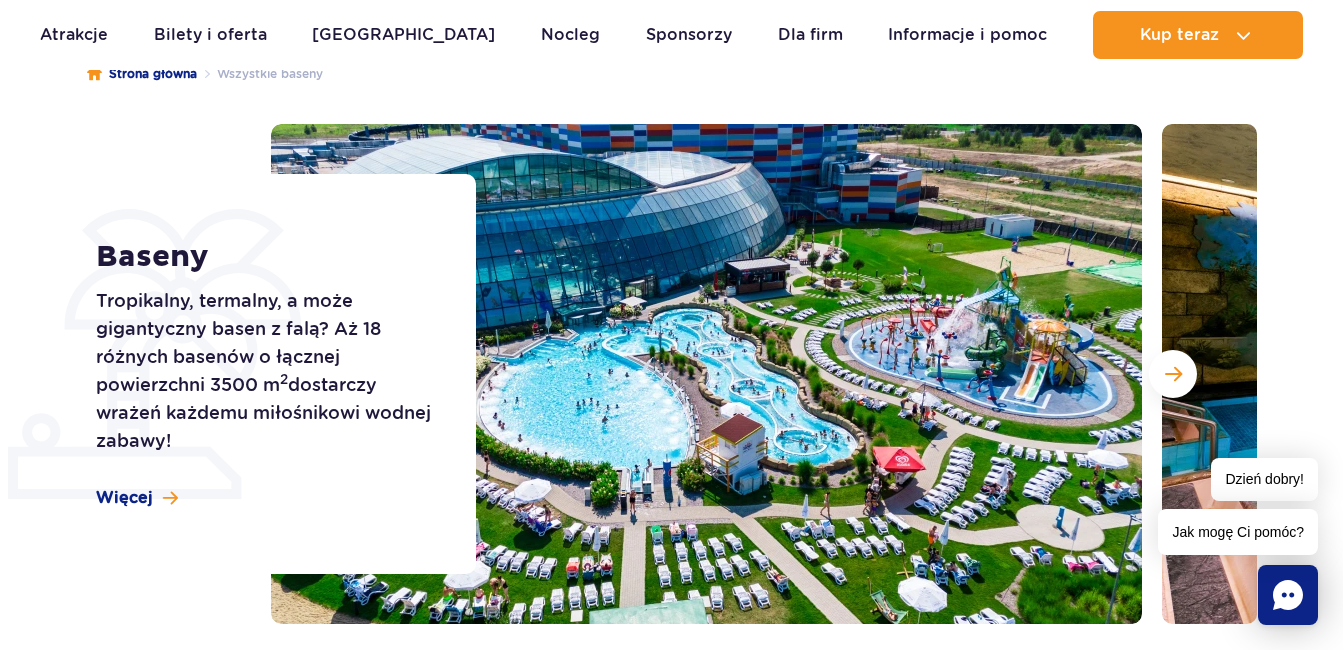 scroll, scrollTop: 200, scrollLeft: 0, axis: vertical 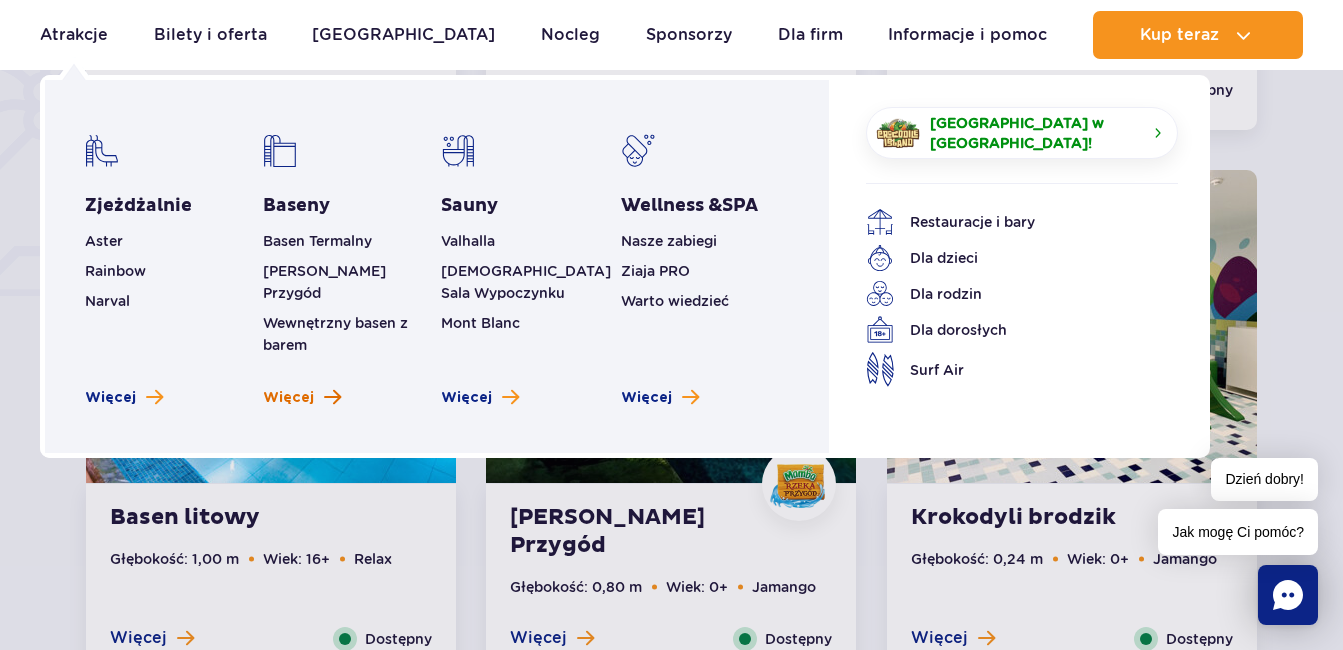 click on "Więcej" at bounding box center [302, 398] 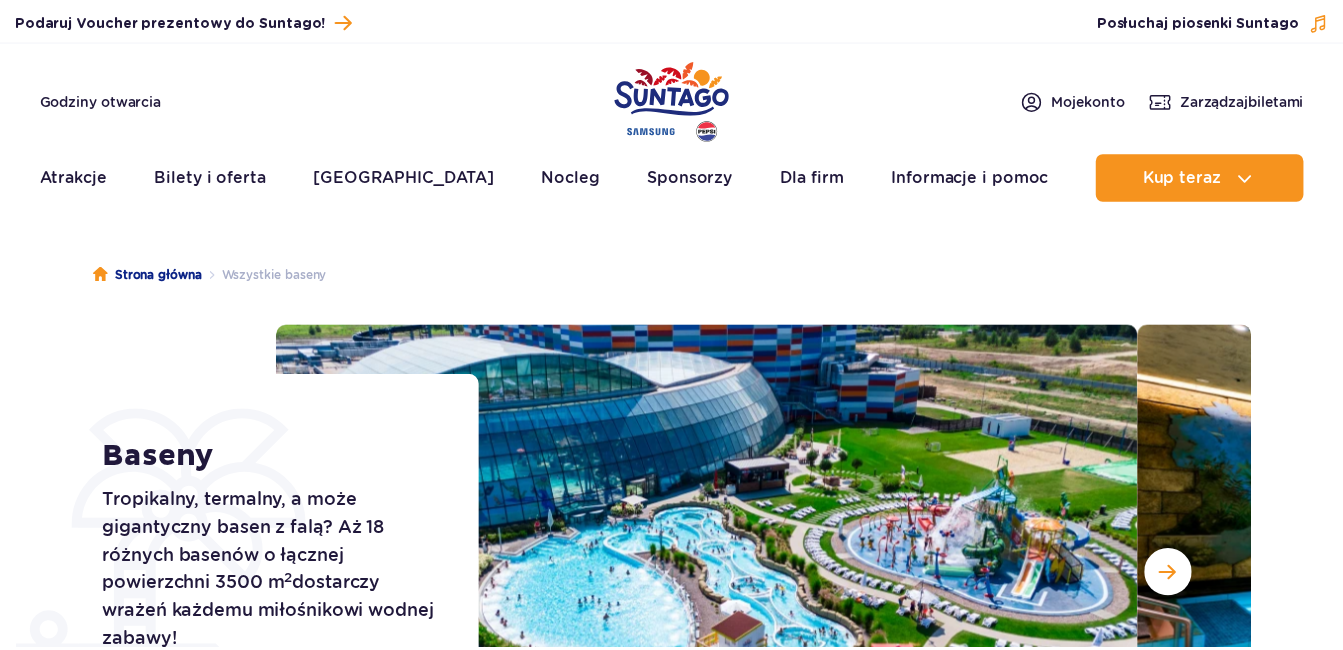 scroll, scrollTop: 300, scrollLeft: 0, axis: vertical 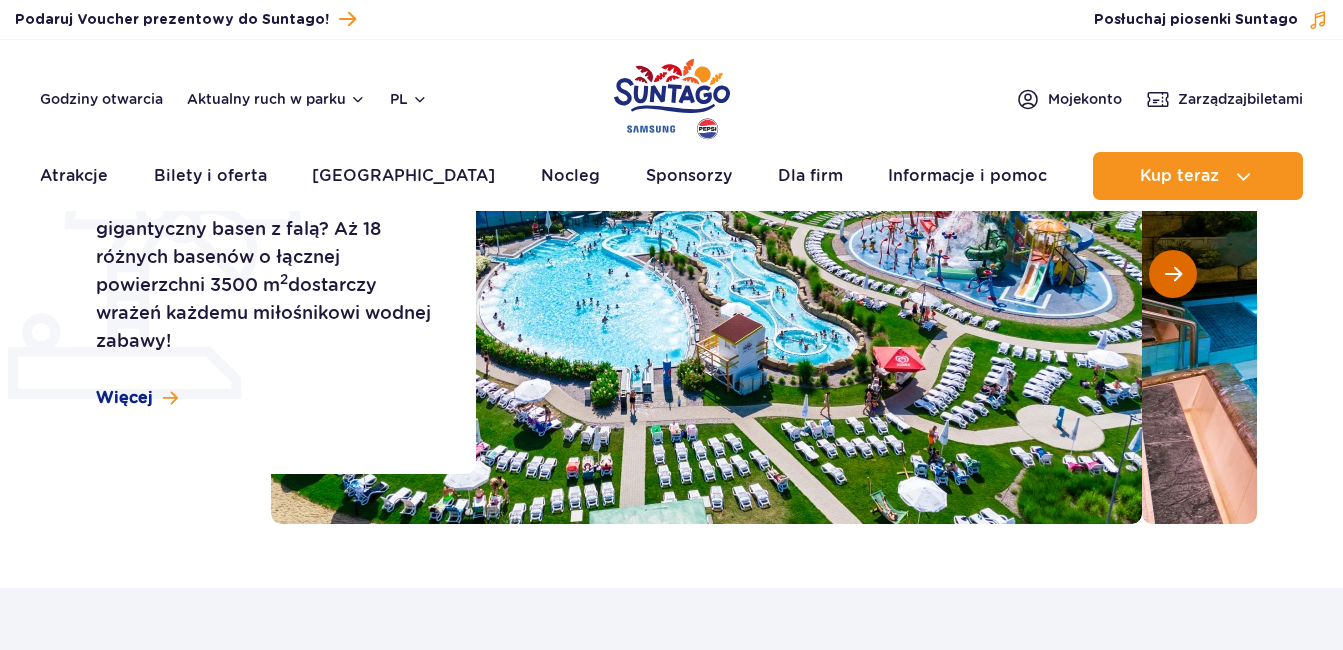 click at bounding box center (1173, 274) 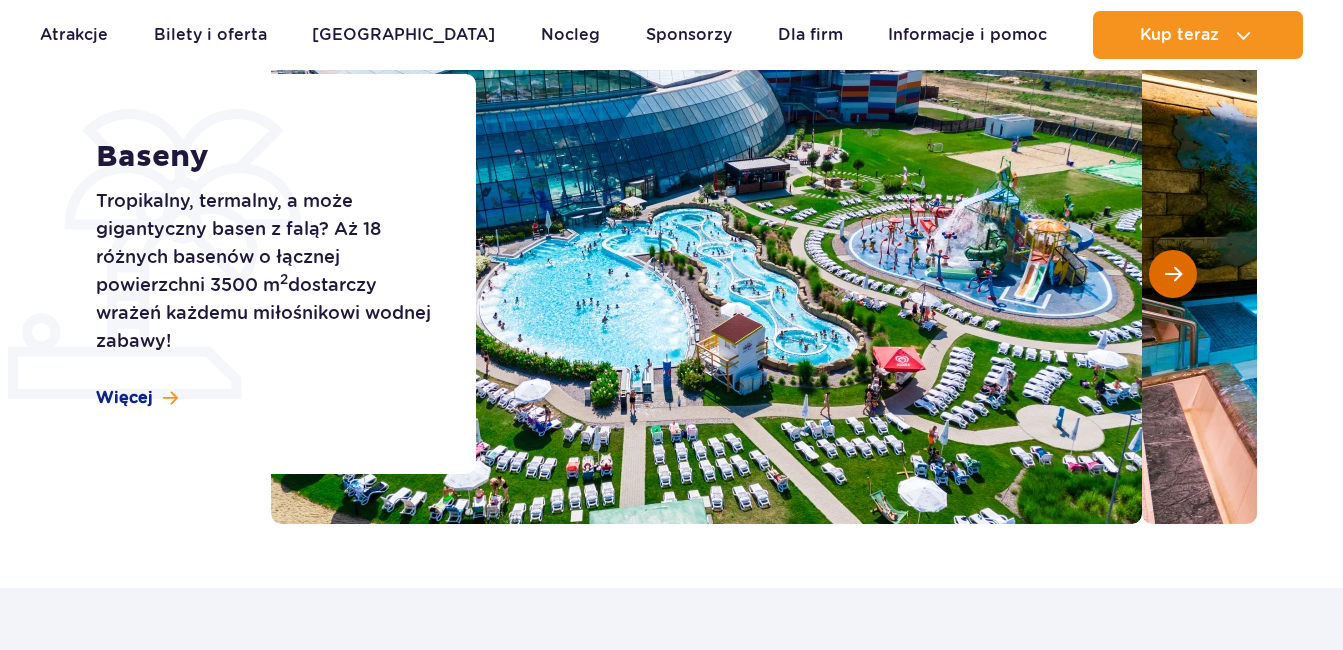 scroll, scrollTop: 300, scrollLeft: 0, axis: vertical 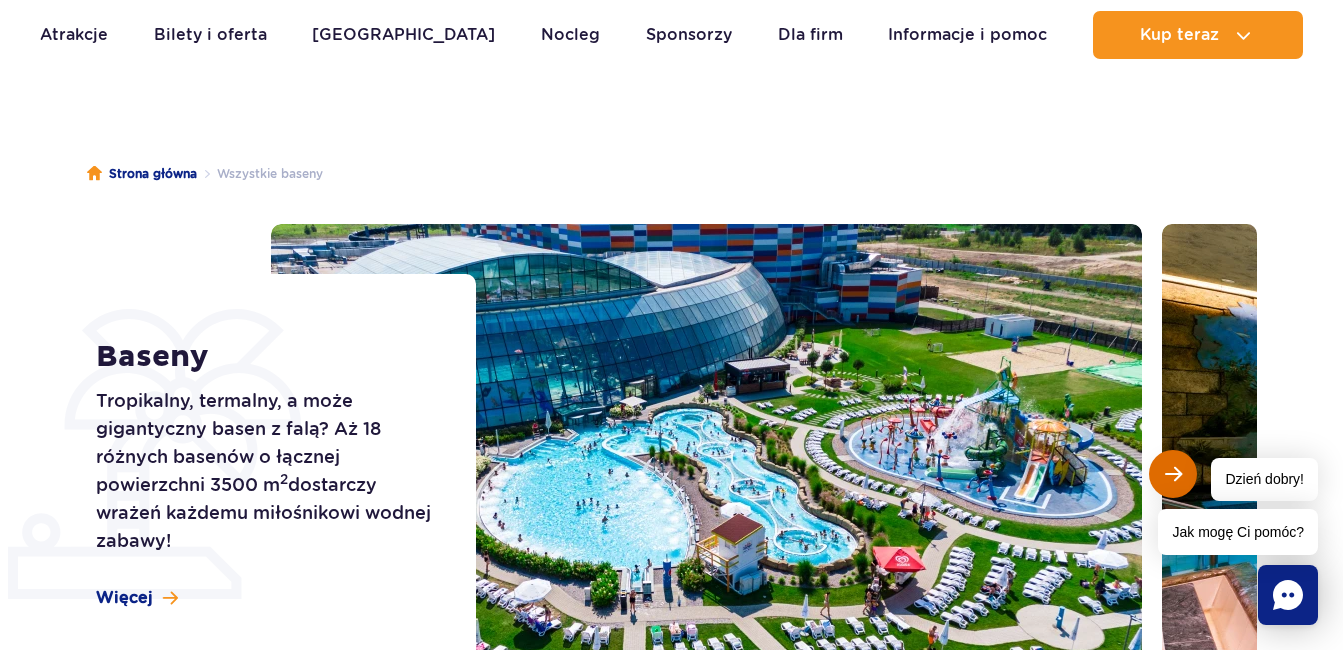 click at bounding box center [1173, 474] 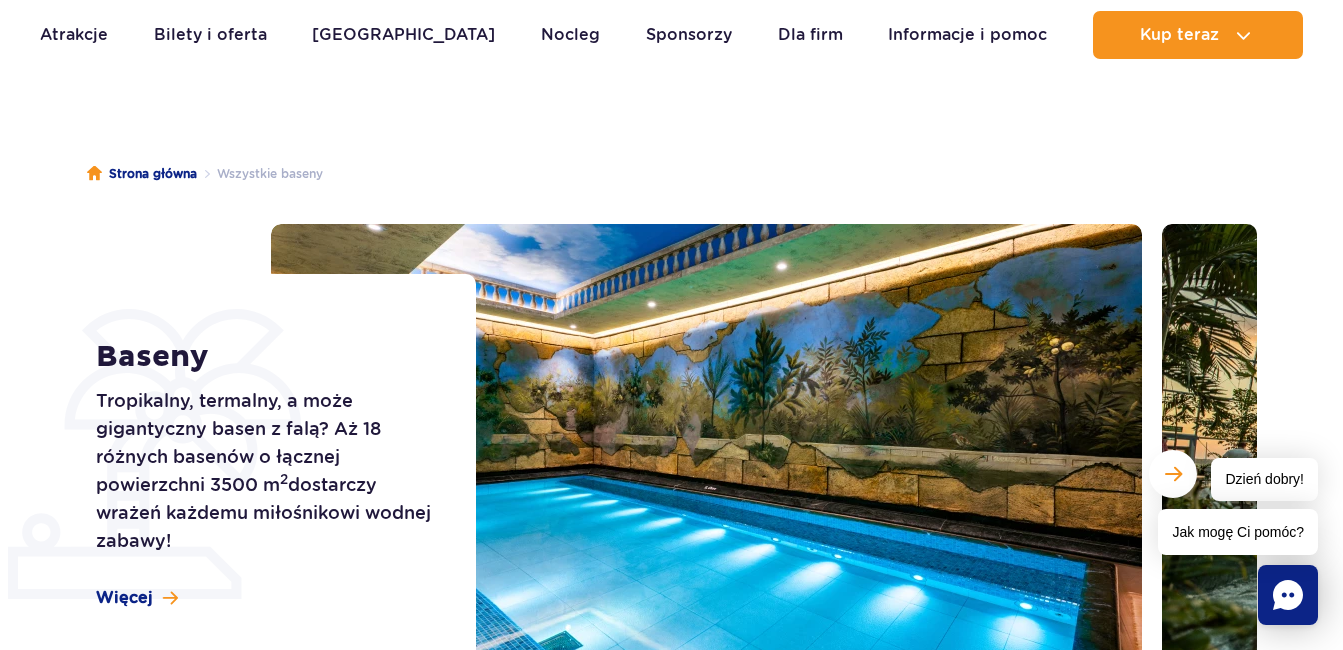 click on "Dzień dobry! Jak mogę Ci pomóc?" at bounding box center (1238, 506) 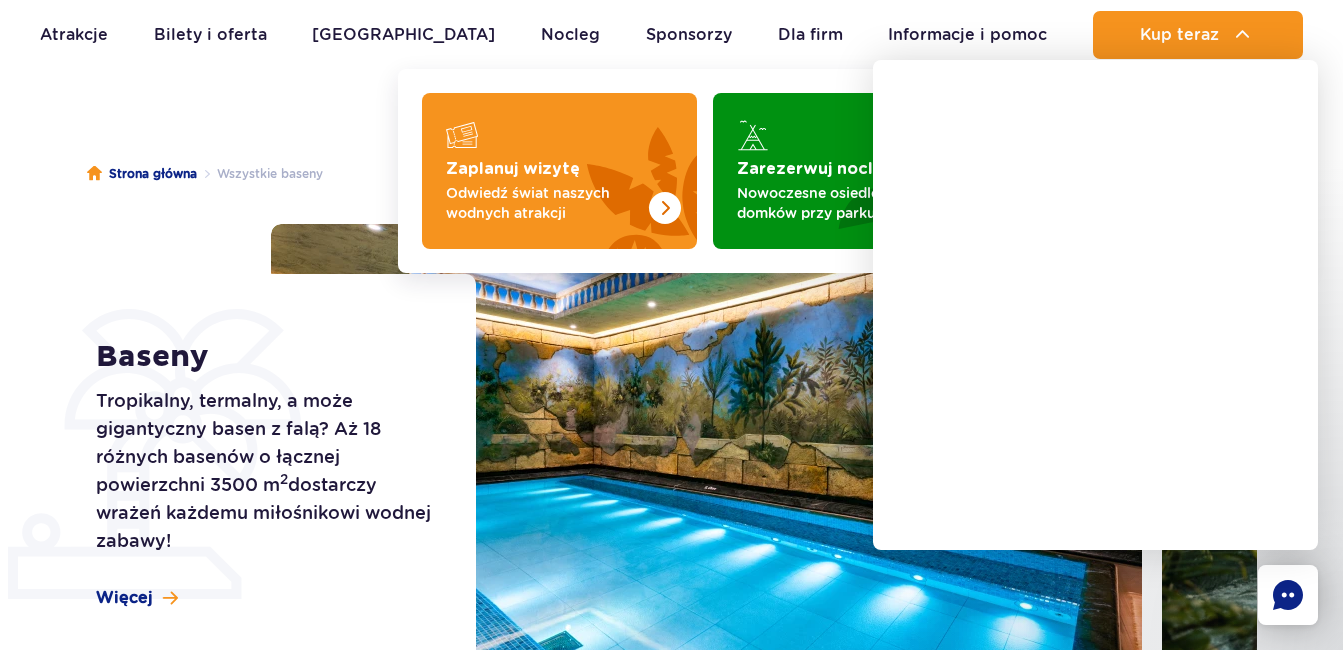 click at bounding box center (1243, 35) 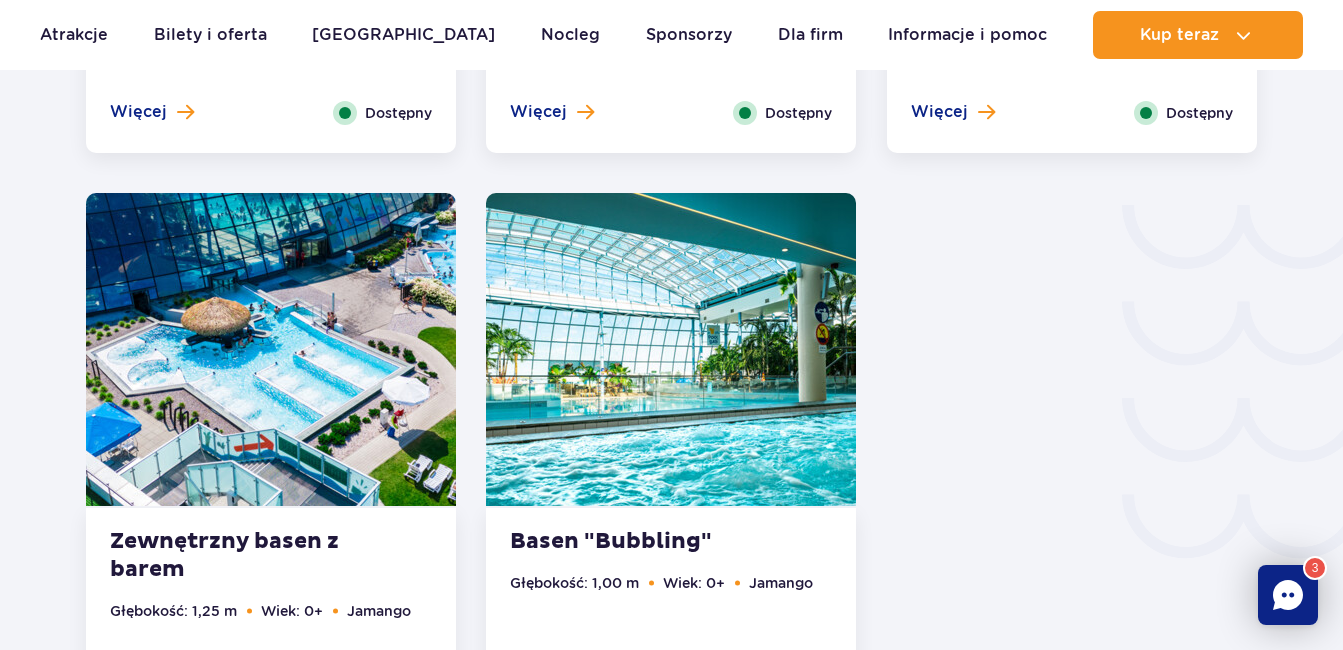 scroll, scrollTop: 3000, scrollLeft: 0, axis: vertical 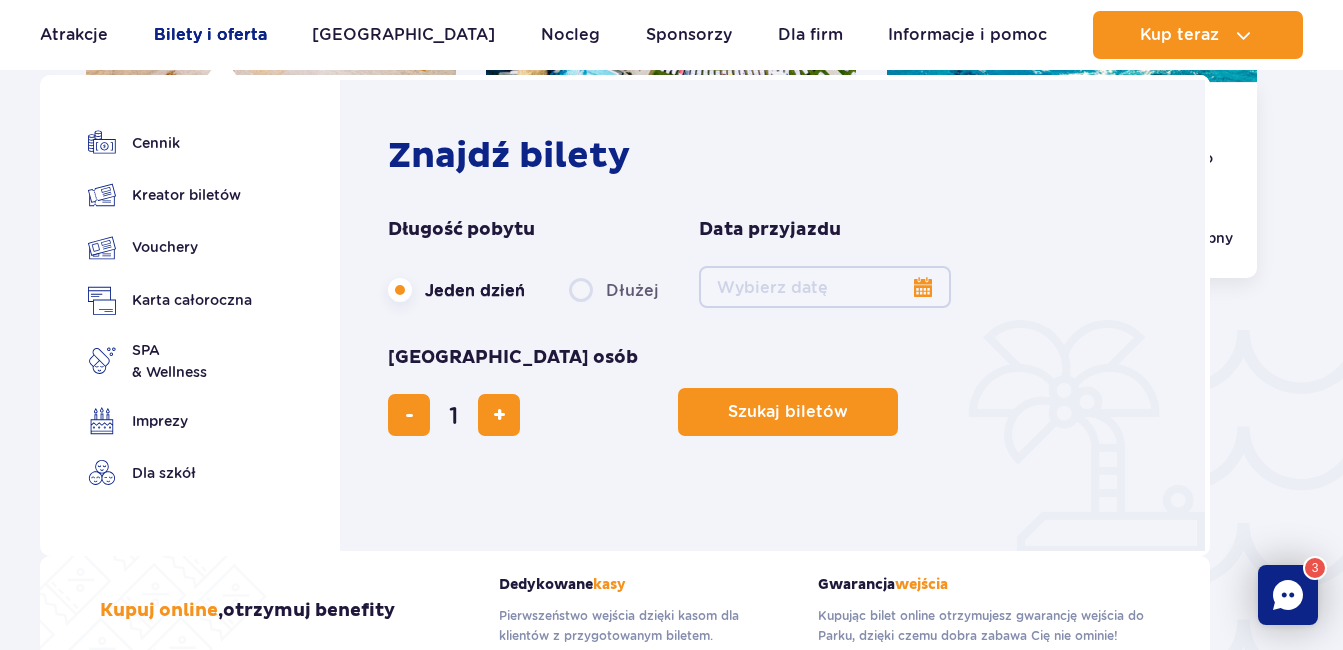 click on "Bilety i oferta" at bounding box center [210, 35] 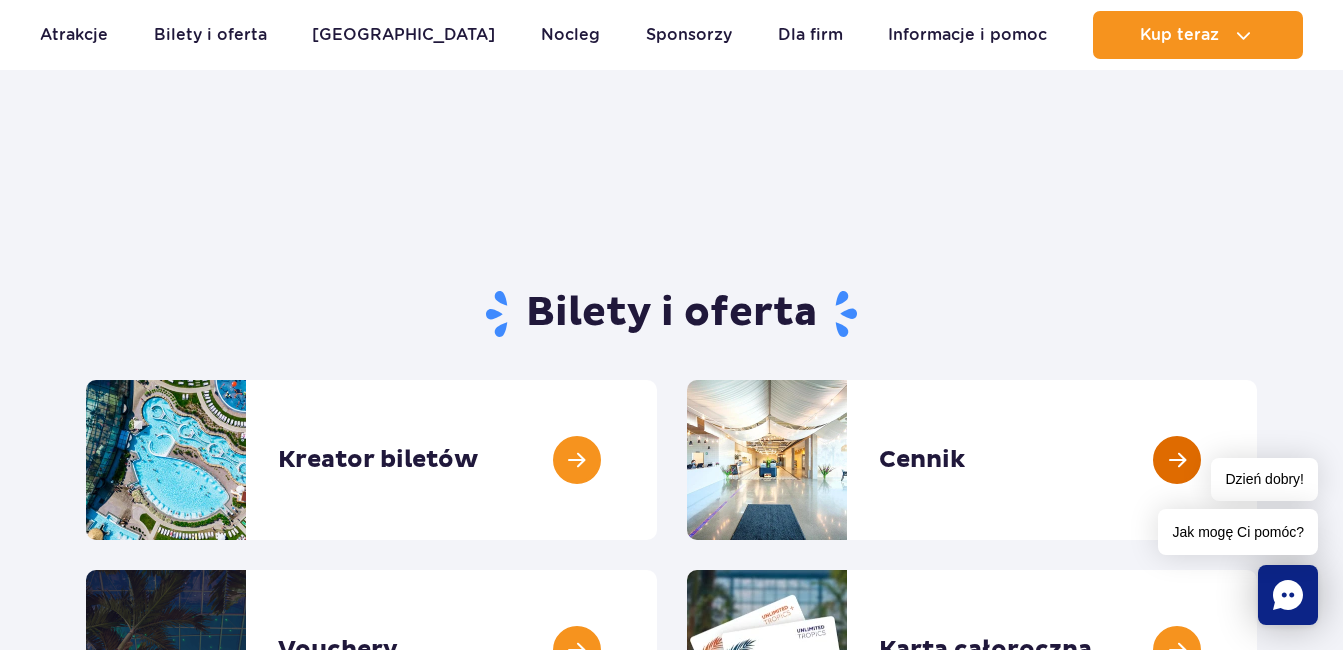 click at bounding box center (1257, 460) 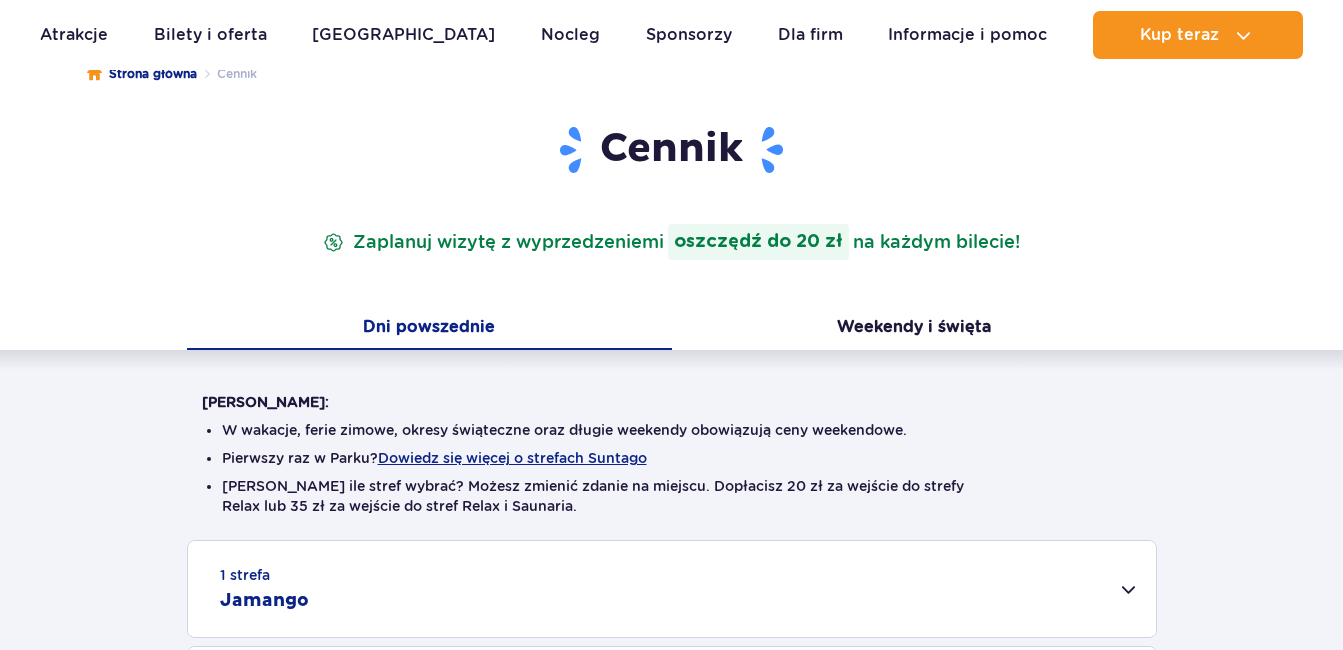 scroll, scrollTop: 400, scrollLeft: 0, axis: vertical 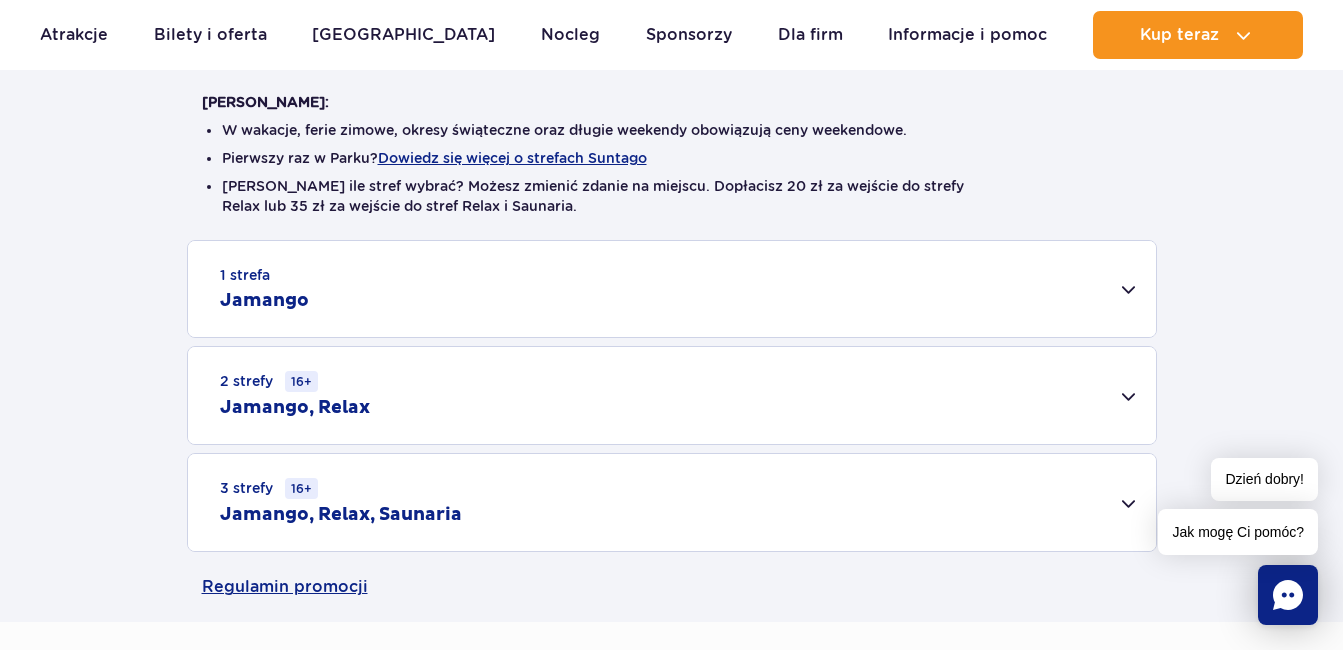 click on "1 strefa
Jamango" at bounding box center (672, 289) 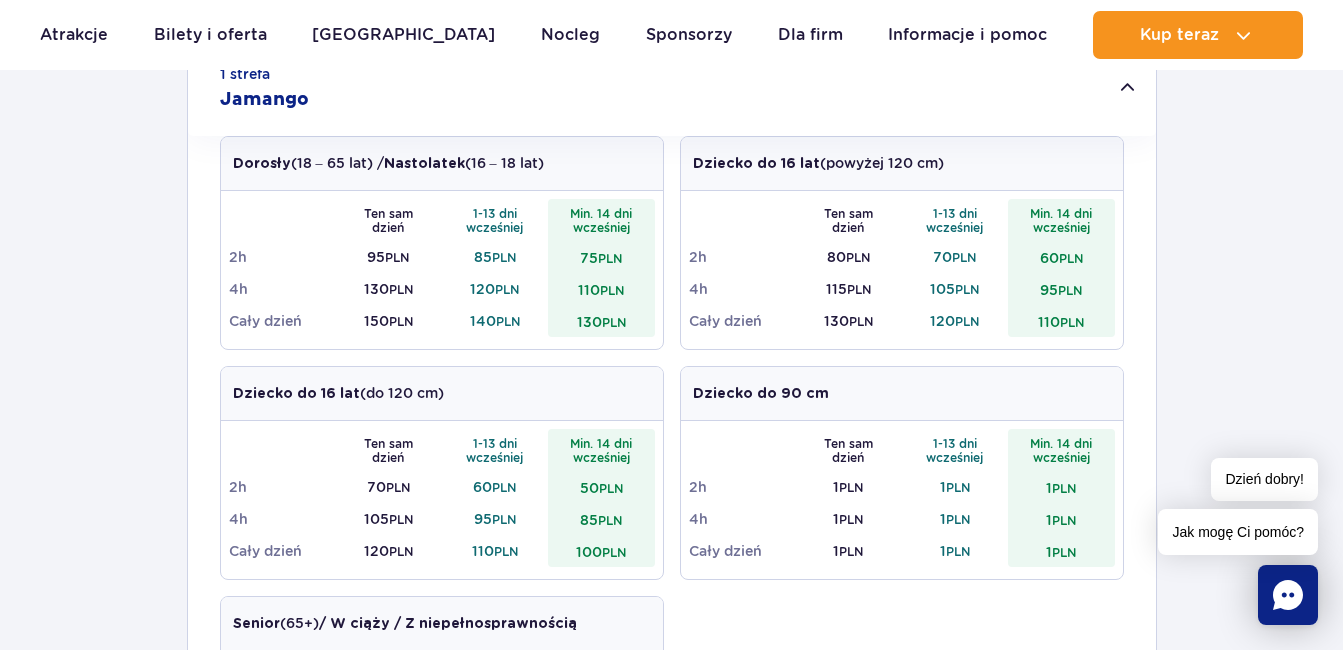scroll, scrollTop: 700, scrollLeft: 0, axis: vertical 